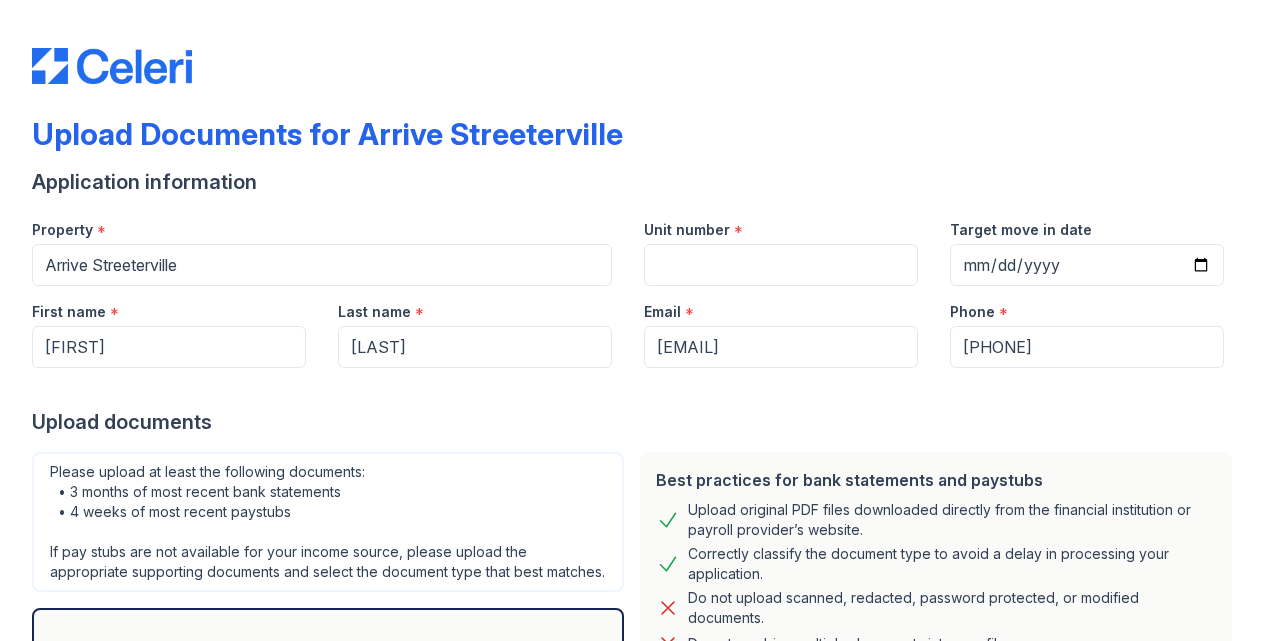scroll, scrollTop: 0, scrollLeft: 0, axis: both 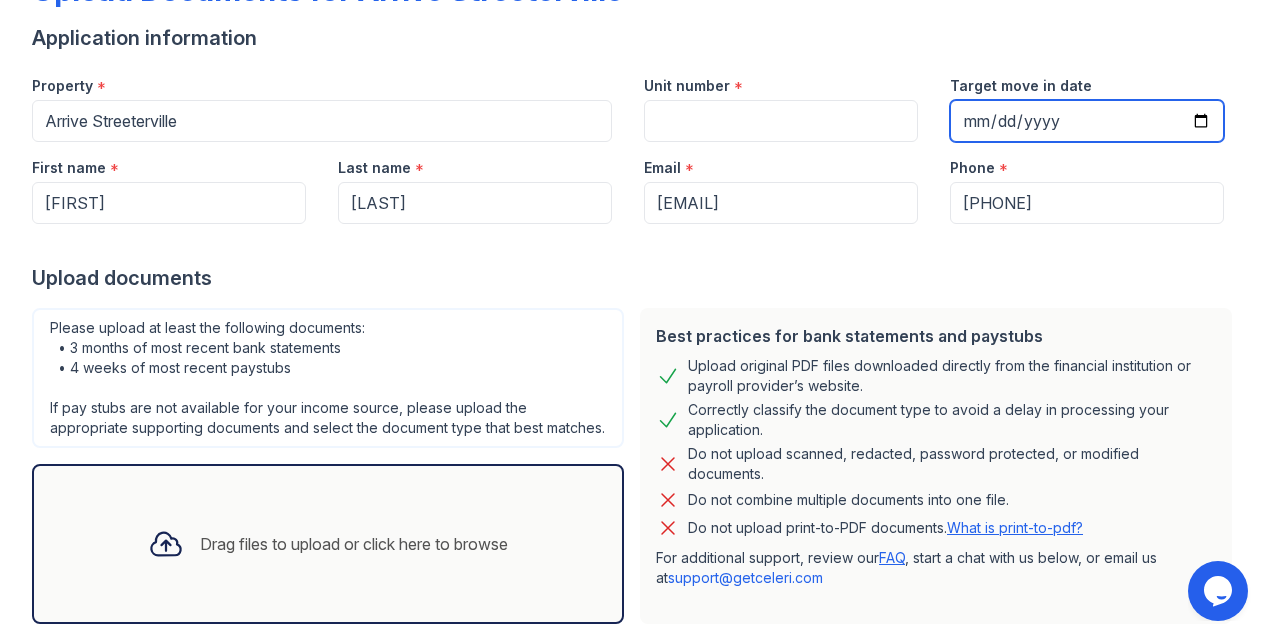 click on "Target move in date" at bounding box center (1087, 121) 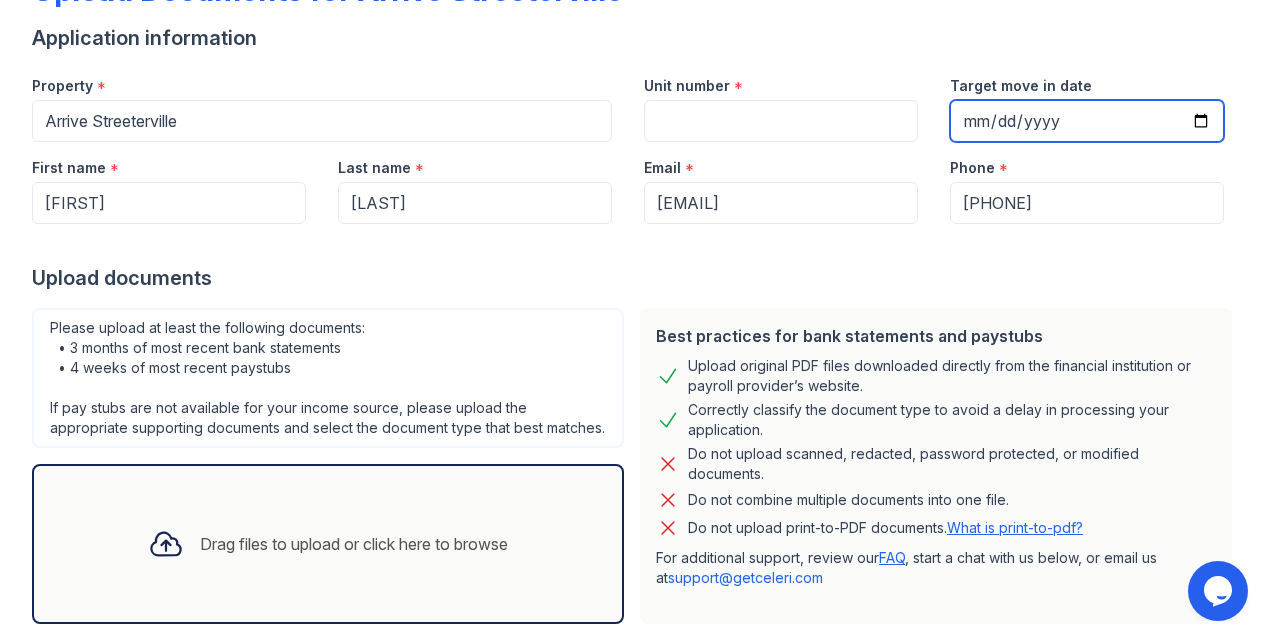 type on "2025-08-07" 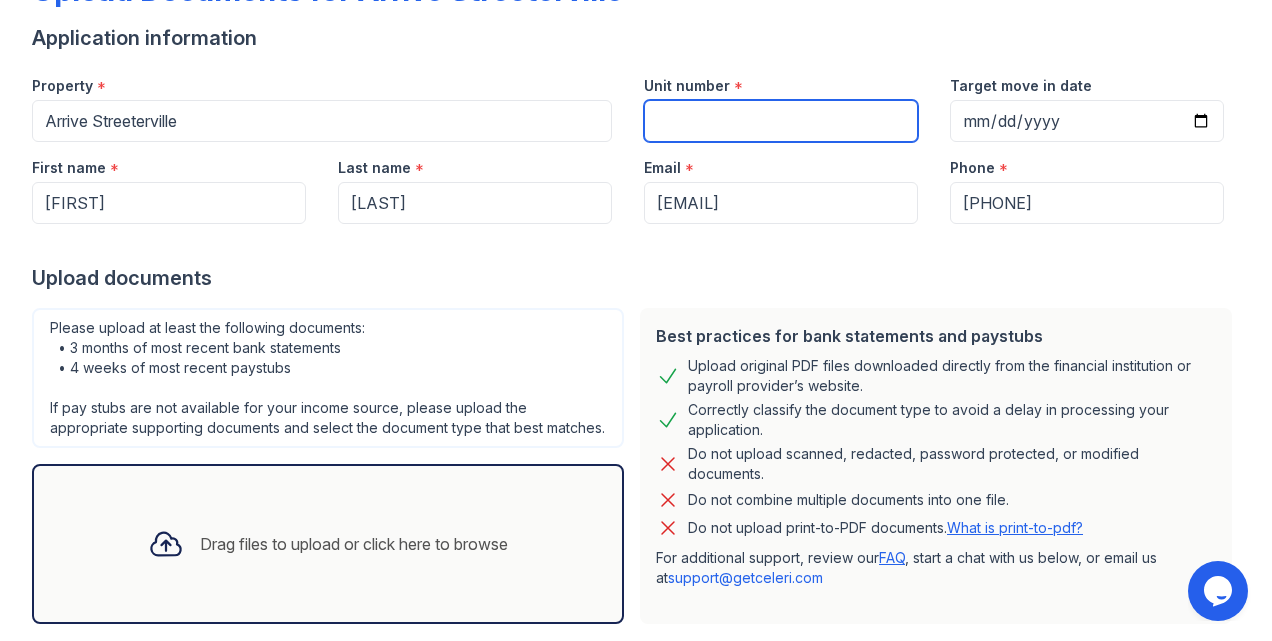 click on "Unit number" at bounding box center [781, 121] 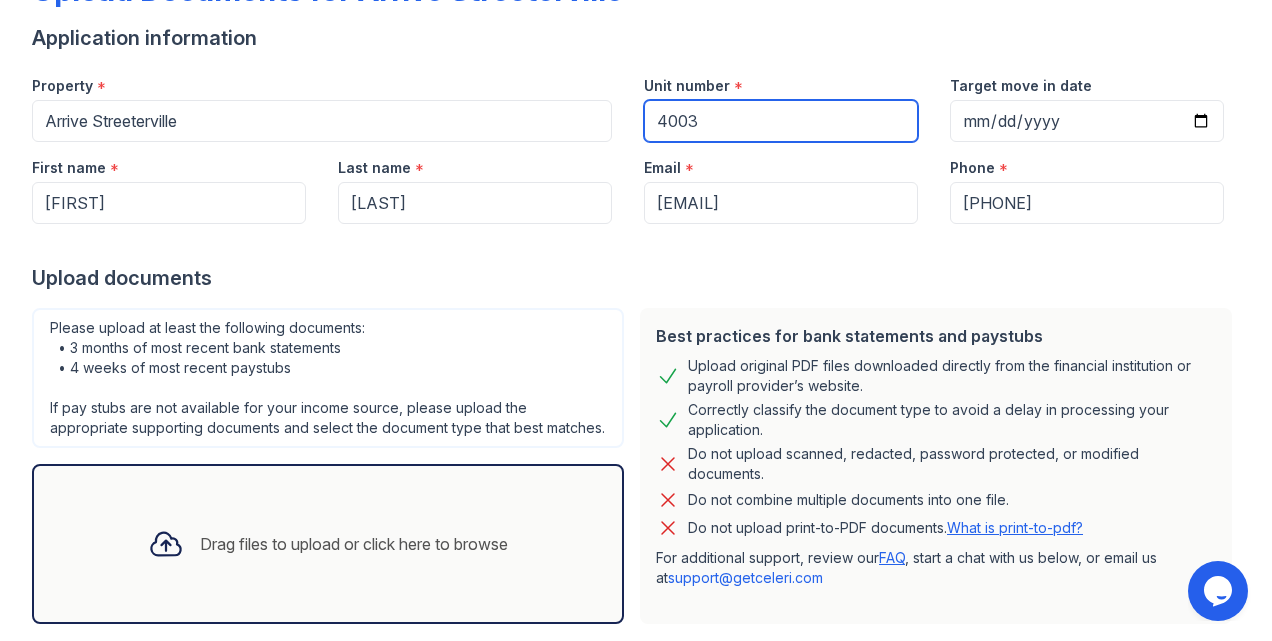 type on "4003" 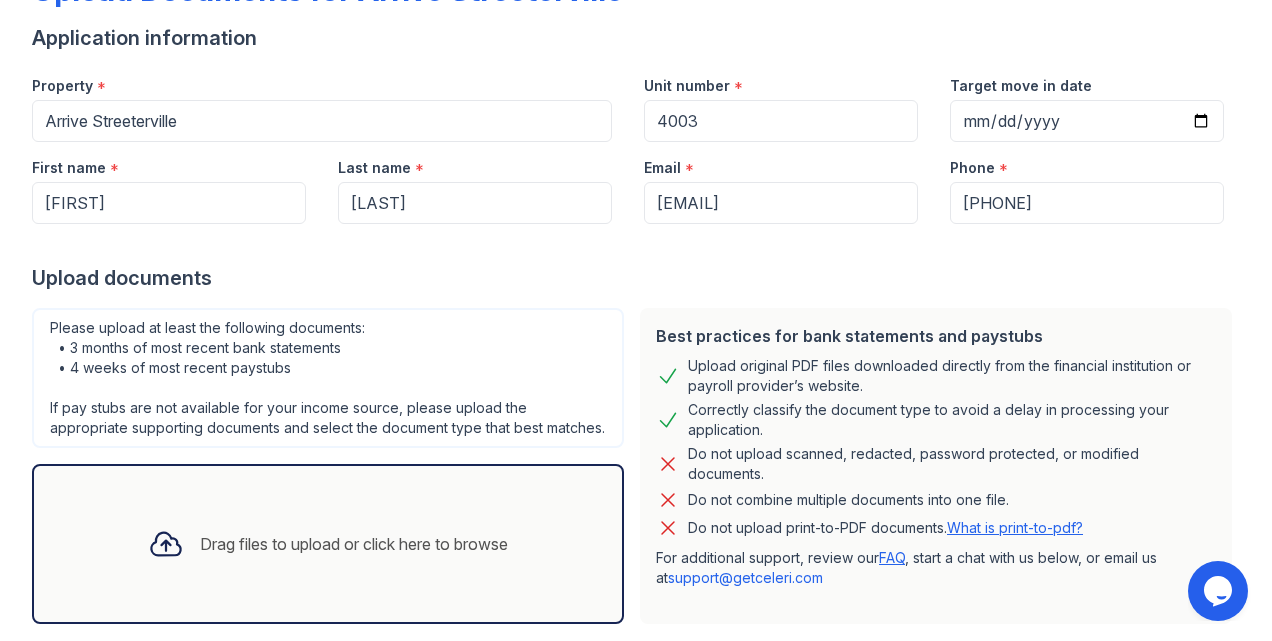 click on "Upload documents" at bounding box center [636, 278] 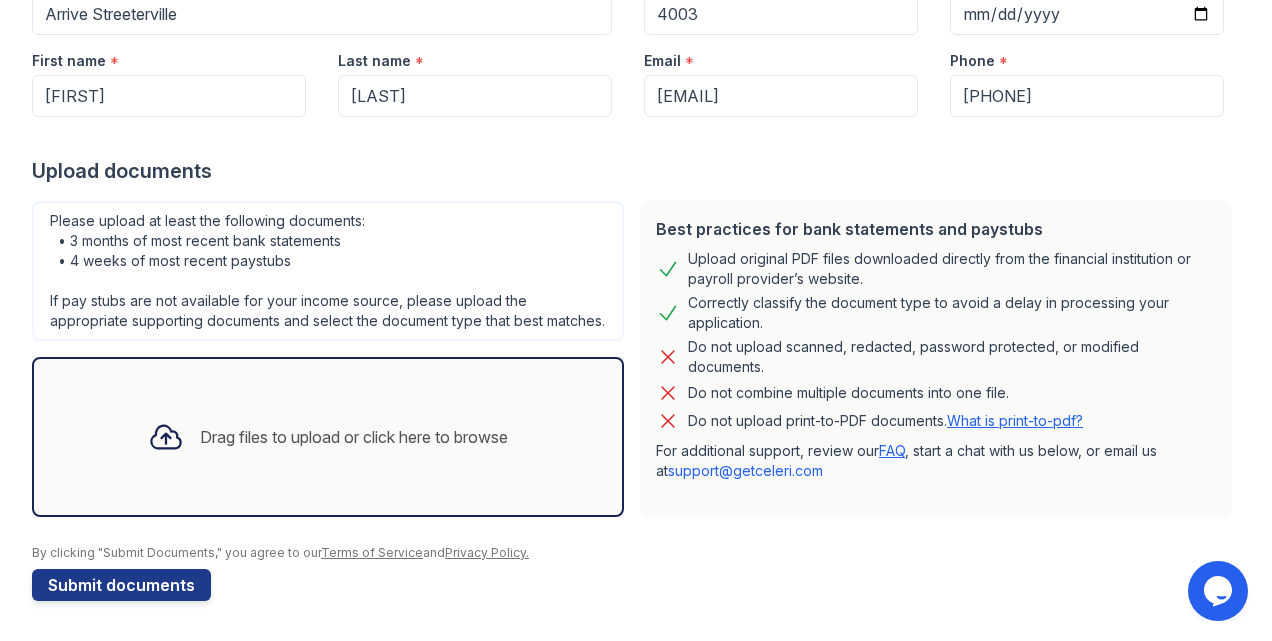 scroll, scrollTop: 269, scrollLeft: 0, axis: vertical 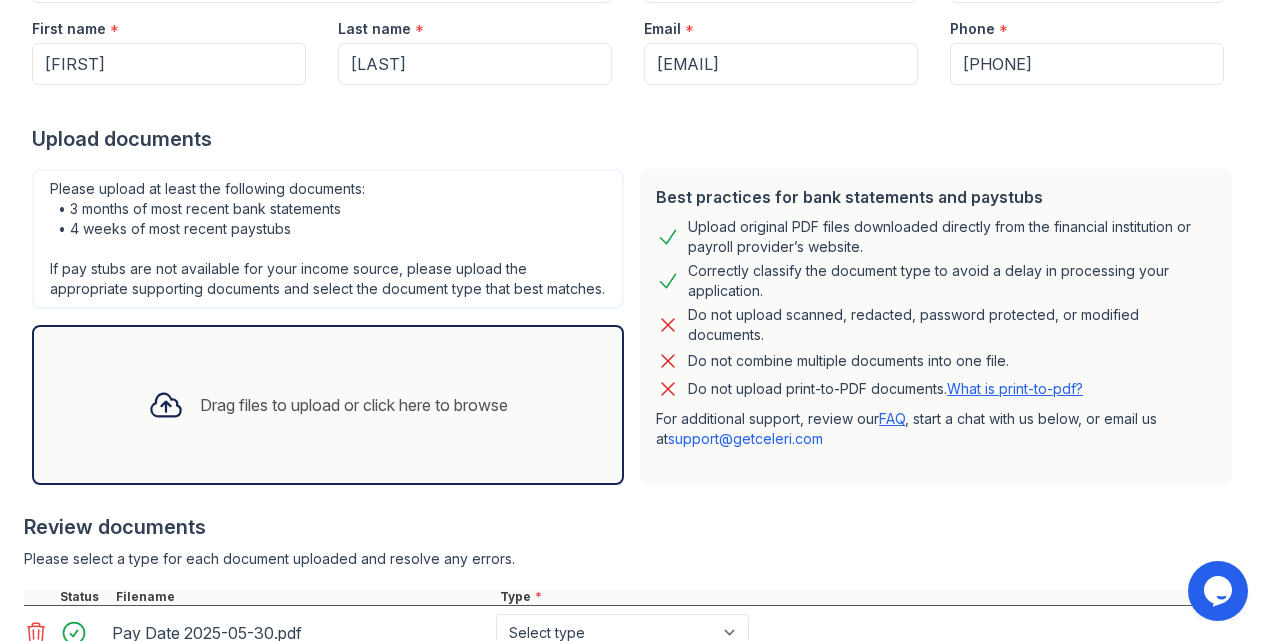 click on "Drag files to upload or click here to browse" at bounding box center [354, 405] 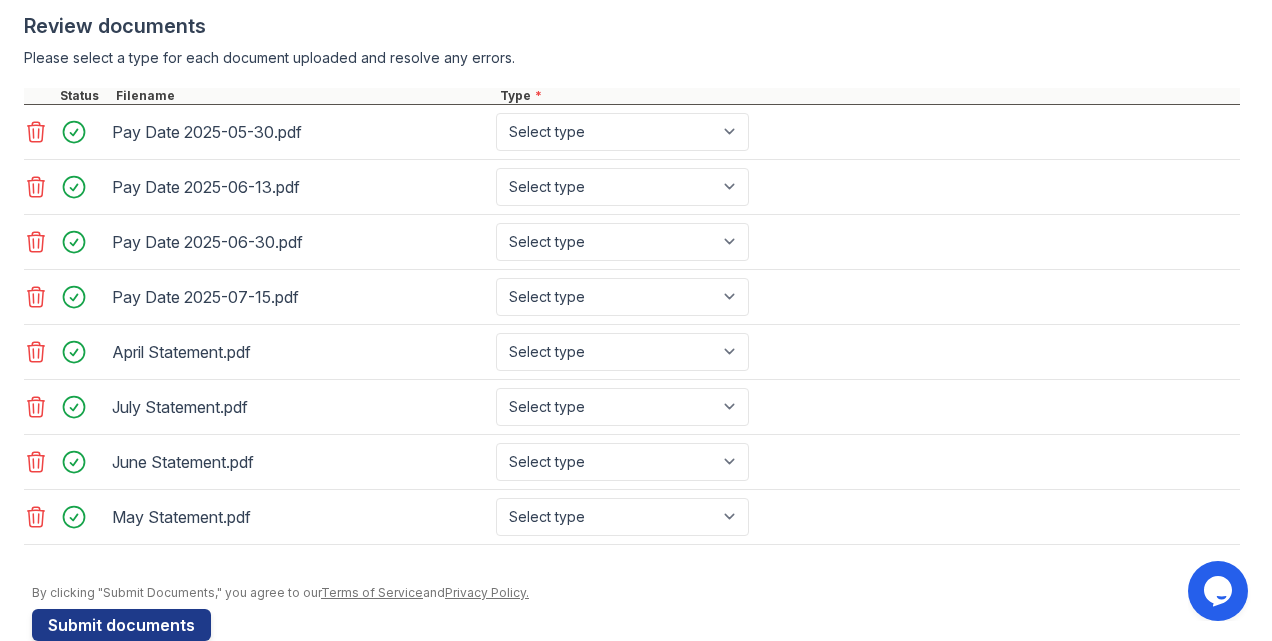 scroll, scrollTop: 834, scrollLeft: 0, axis: vertical 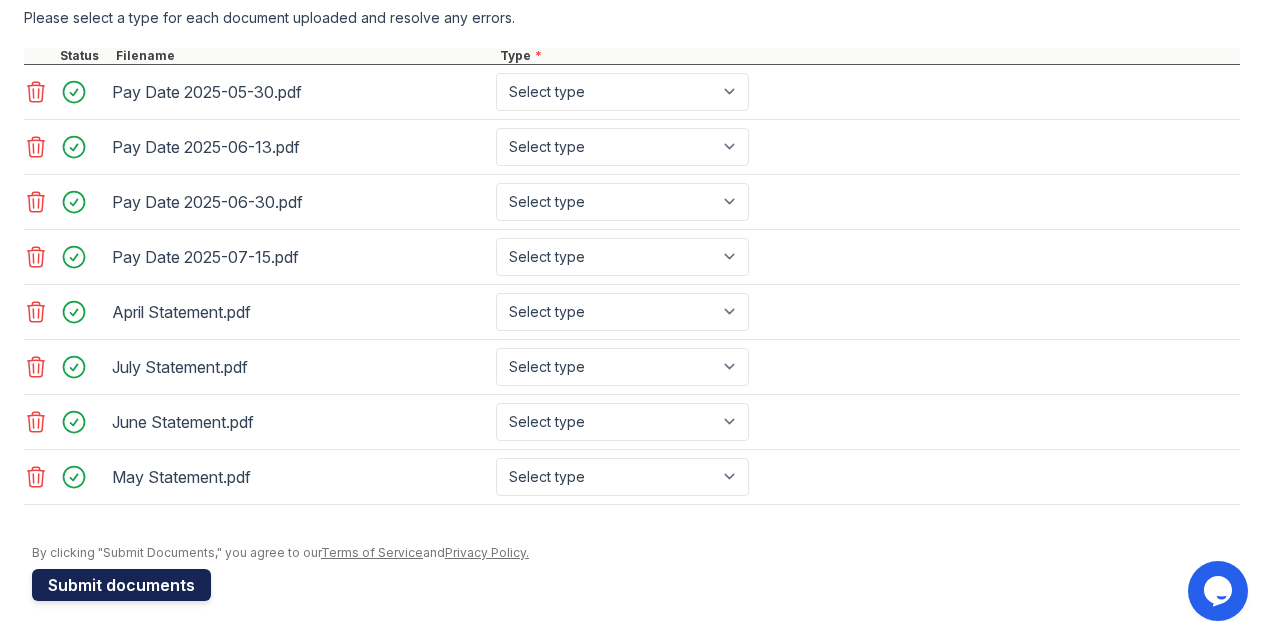 click on "Submit documents" at bounding box center [121, 585] 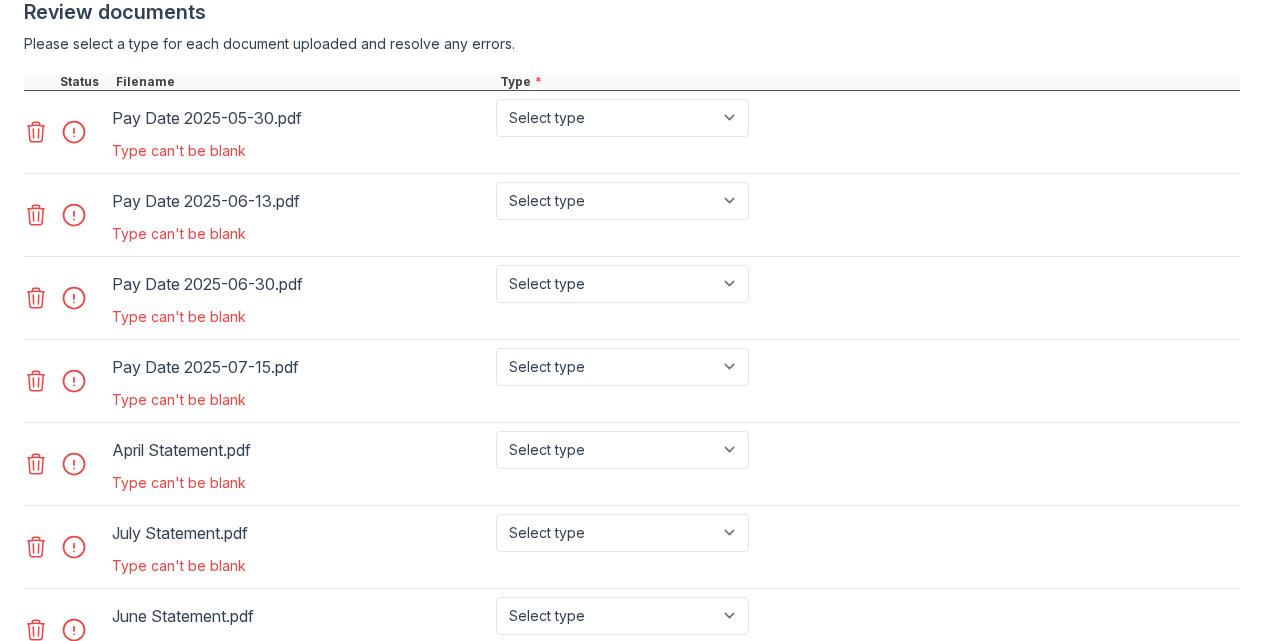 scroll, scrollTop: 860, scrollLeft: 0, axis: vertical 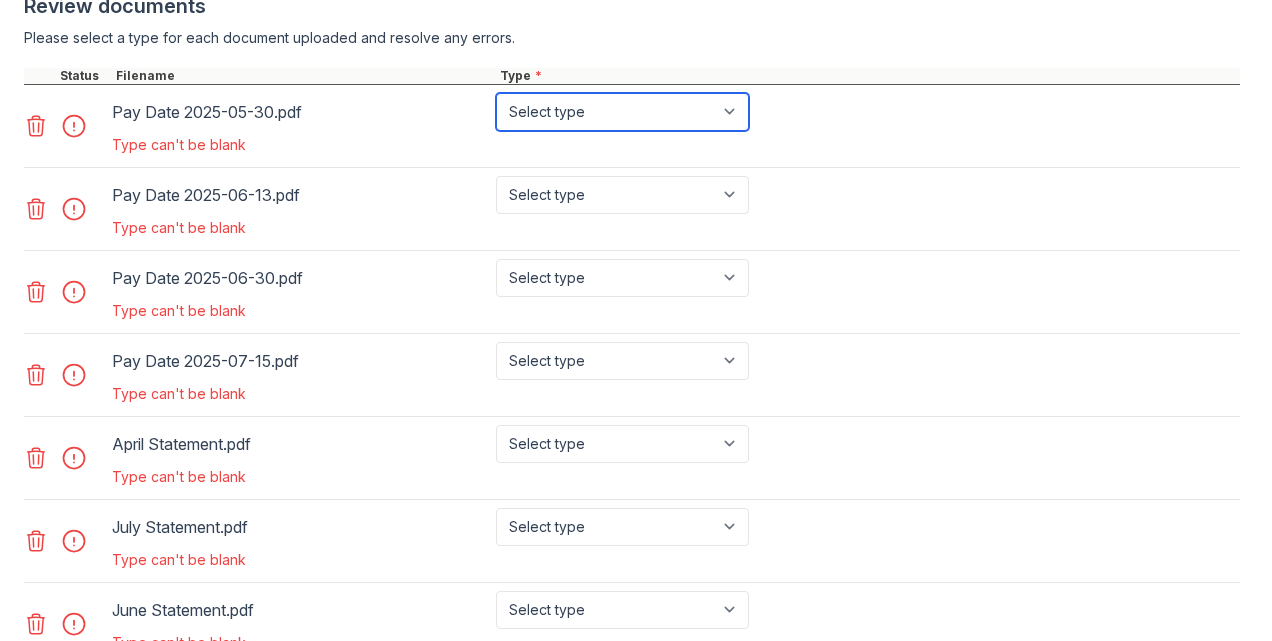 click on "Select type
Paystub
Bank Statement
Offer Letter
Tax Documents
Benefit Award Letter
Investment Account Statement
Other" at bounding box center (622, 112) 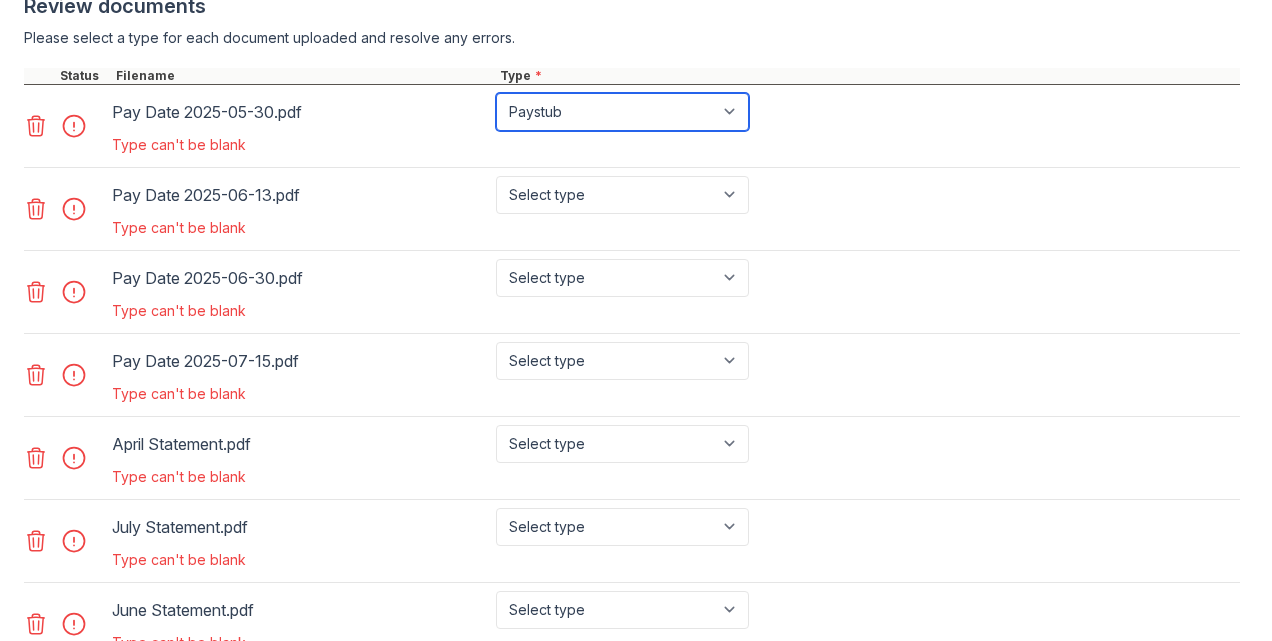 click on "Select type
Paystub
Bank Statement
Offer Letter
Tax Documents
Benefit Award Letter
Investment Account Statement
Other" at bounding box center [622, 112] 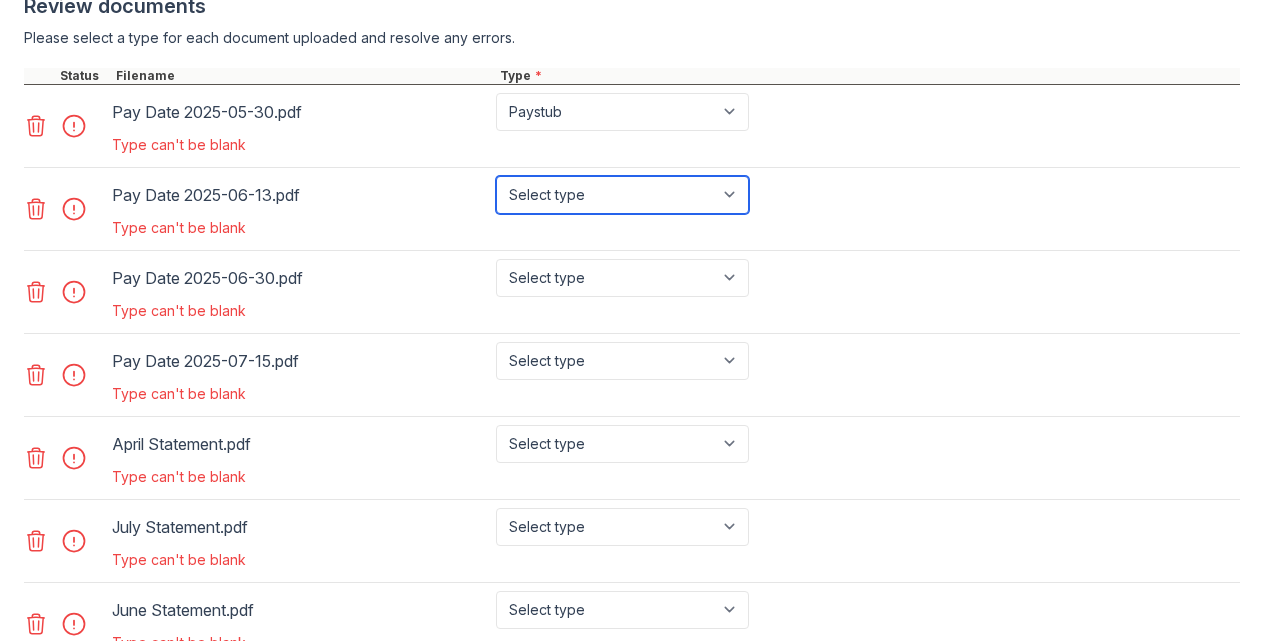 click on "Select type
Paystub
Bank Statement
Offer Letter
Tax Documents
Benefit Award Letter
Investment Account Statement
Other" at bounding box center (622, 195) 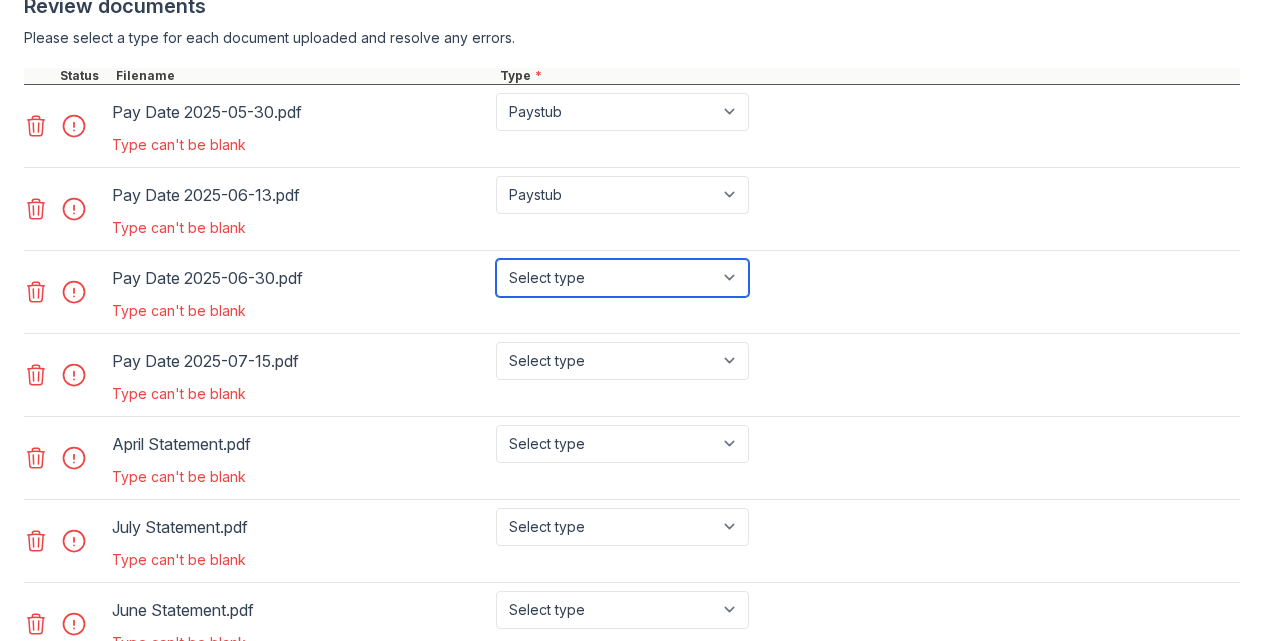 click on "Select type
Paystub
Bank Statement
Offer Letter
Tax Documents
Benefit Award Letter
Investment Account Statement
Other" at bounding box center [622, 278] 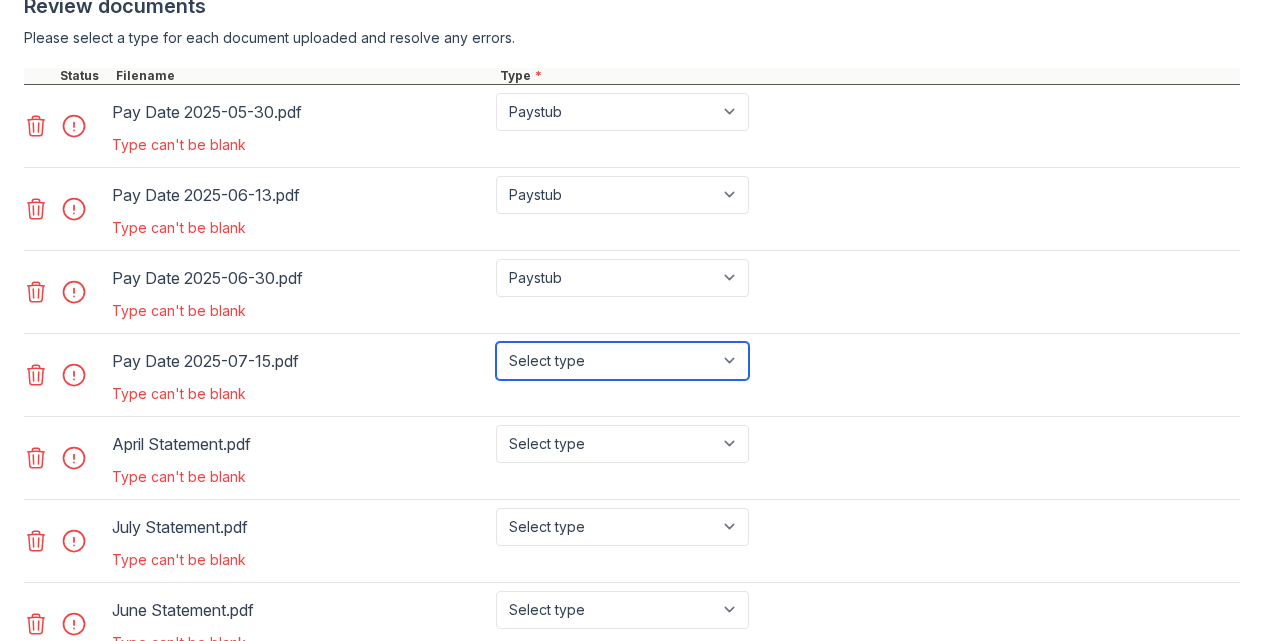 click on "Select type
Paystub
Bank Statement
Offer Letter
Tax Documents
Benefit Award Letter
Investment Account Statement
Other" at bounding box center [622, 361] 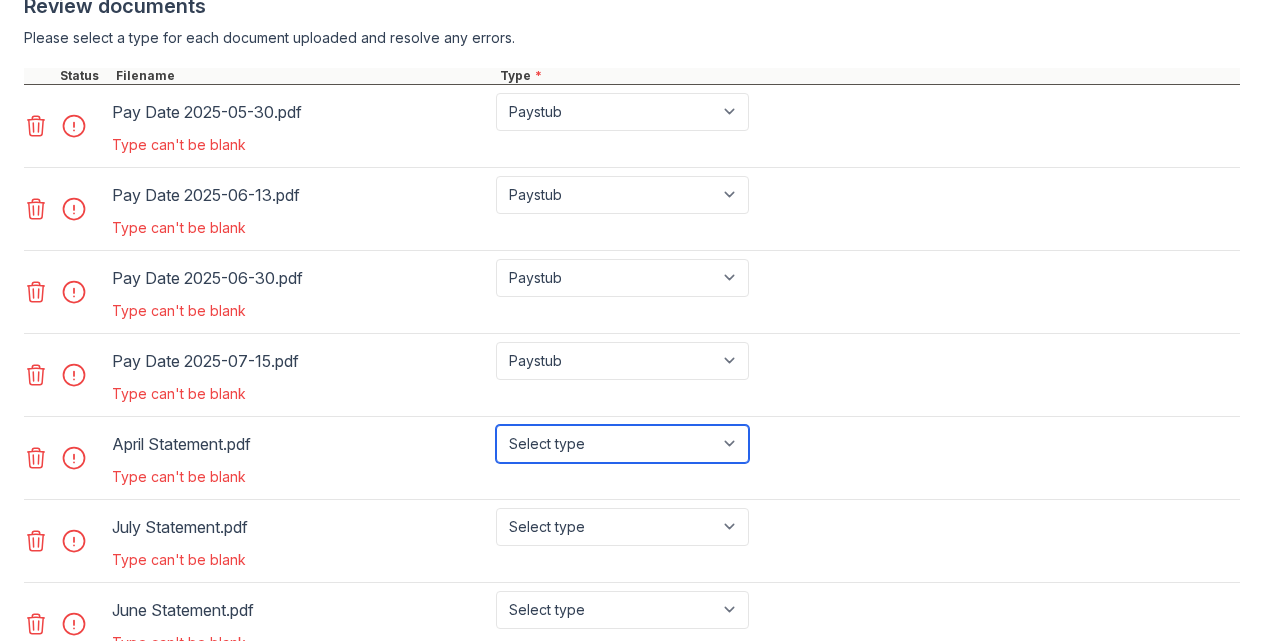 click on "Select type
Paystub
Bank Statement
Offer Letter
Tax Documents
Benefit Award Letter
Investment Account Statement
Other" at bounding box center (622, 444) 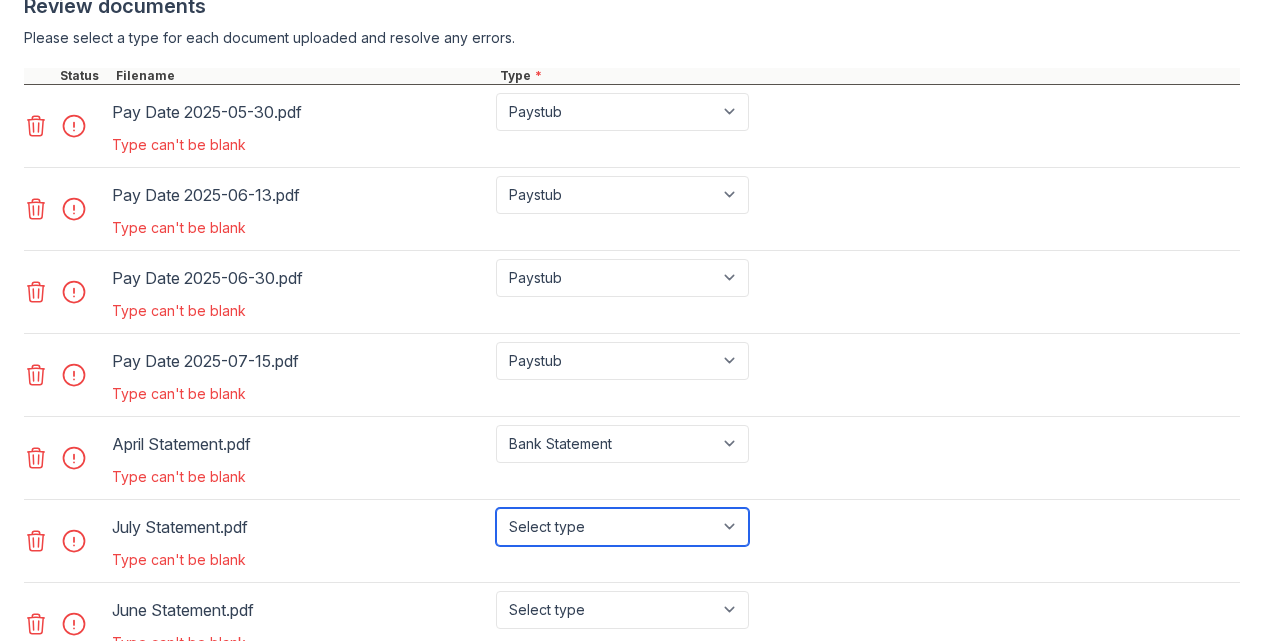 click on "Select type
Paystub
Bank Statement
Offer Letter
Tax Documents
Benefit Award Letter
Investment Account Statement
Other" at bounding box center [622, 527] 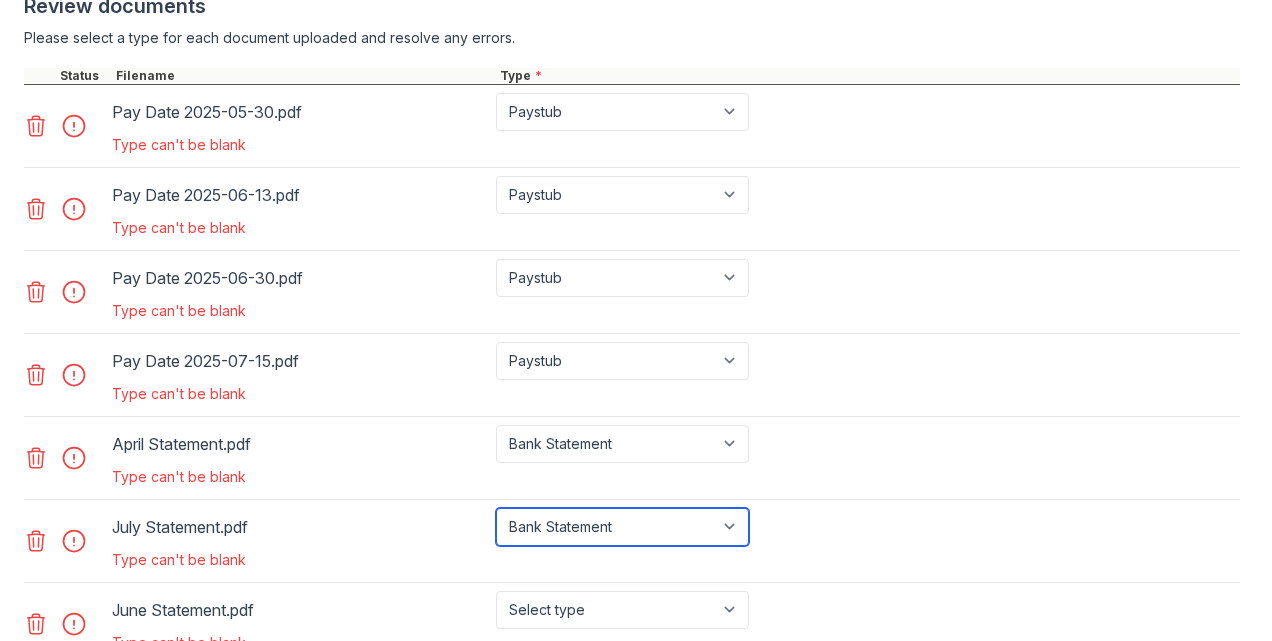 click on "Select type
Paystub
Bank Statement
Offer Letter
Tax Documents
Benefit Award Letter
Investment Account Statement
Other" at bounding box center [622, 527] 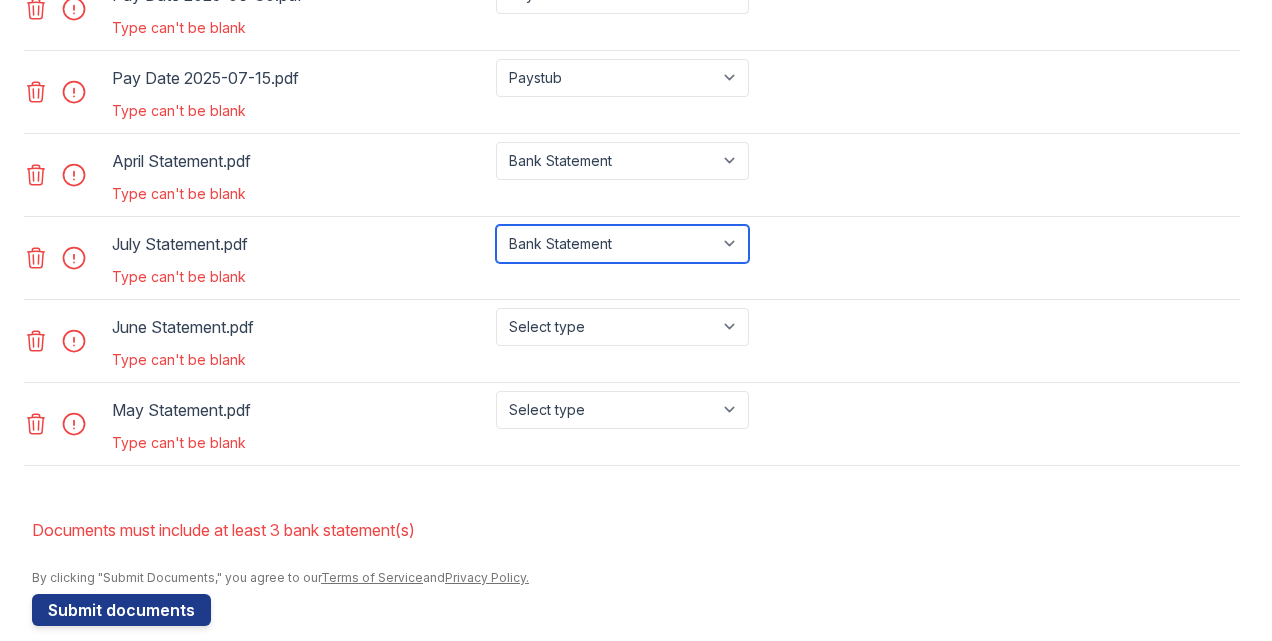 scroll, scrollTop: 1178, scrollLeft: 0, axis: vertical 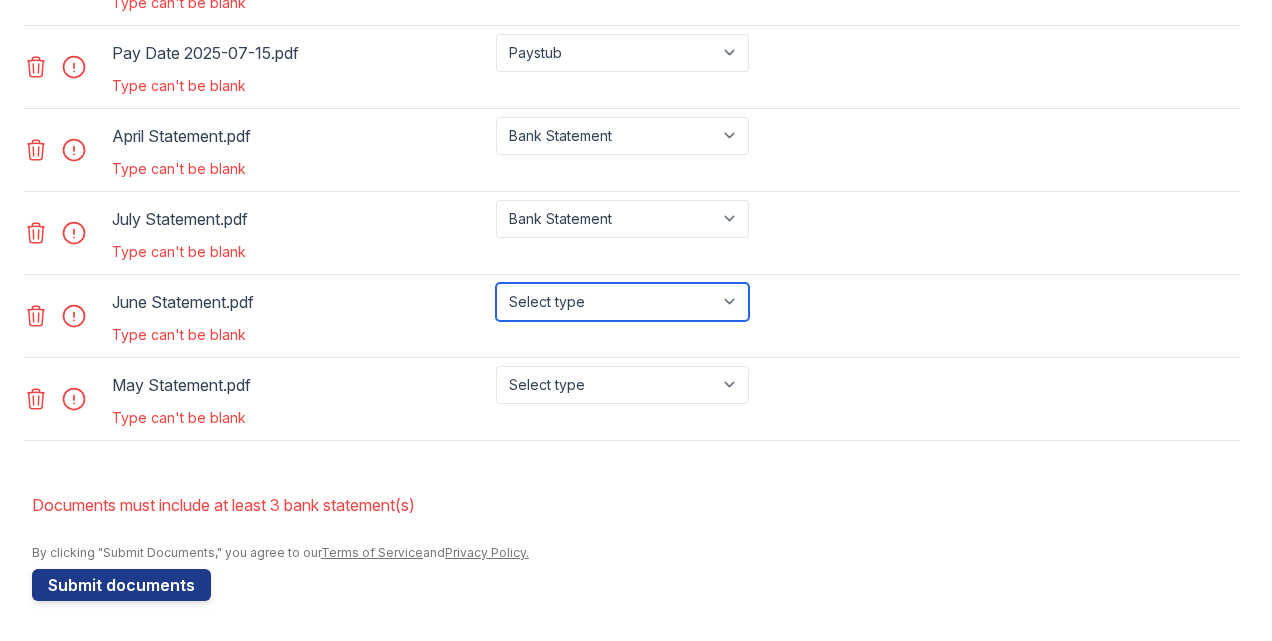 click on "Select type
Paystub
Bank Statement
Offer Letter
Tax Documents
Benefit Award Letter
Investment Account Statement
Other" at bounding box center (622, 302) 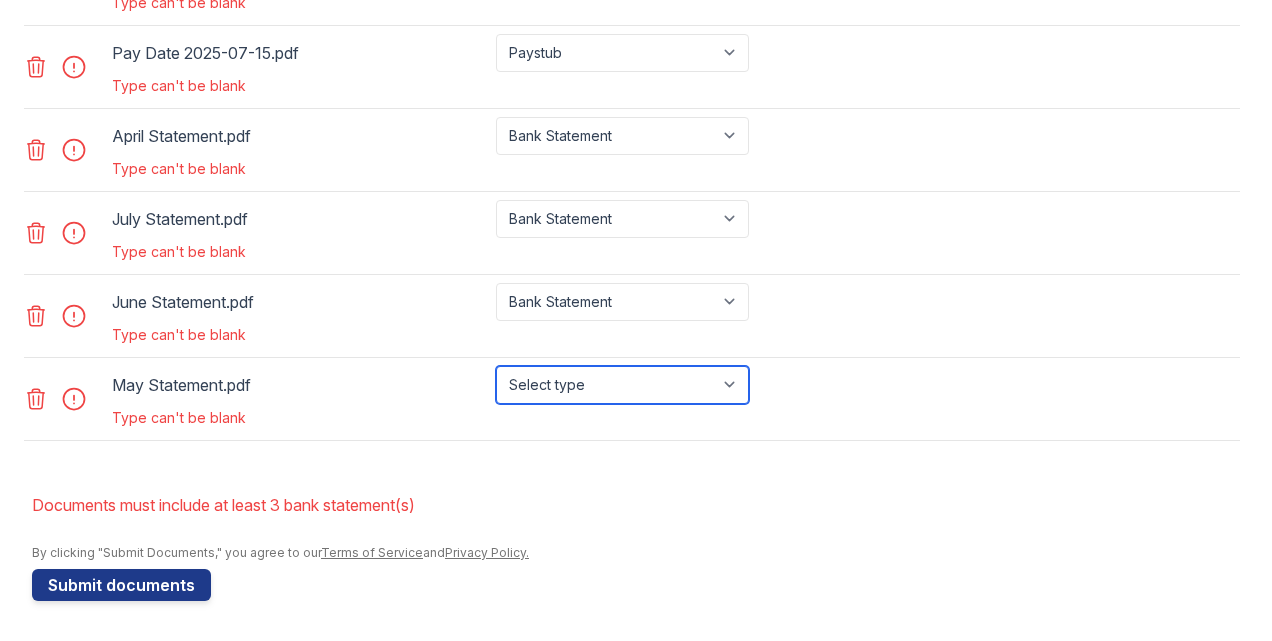 click on "Select type
Paystub
Bank Statement
Offer Letter
Tax Documents
Benefit Award Letter
Investment Account Statement
Other" at bounding box center (622, 385) 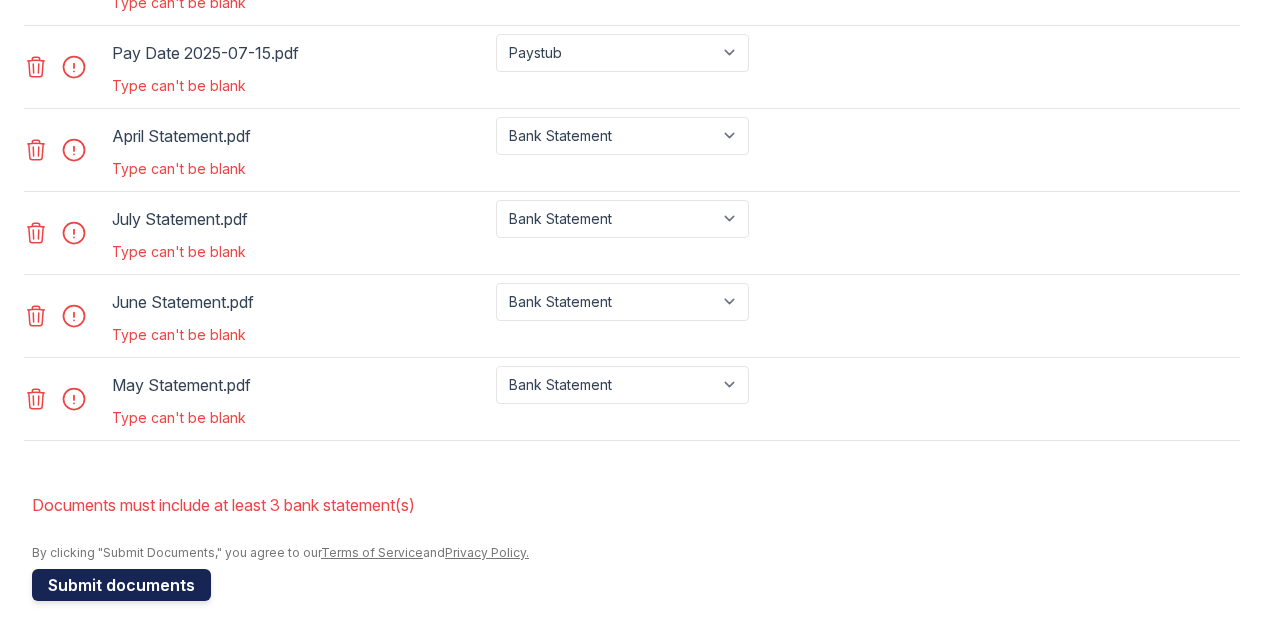 click on "Submit documents" at bounding box center (121, 585) 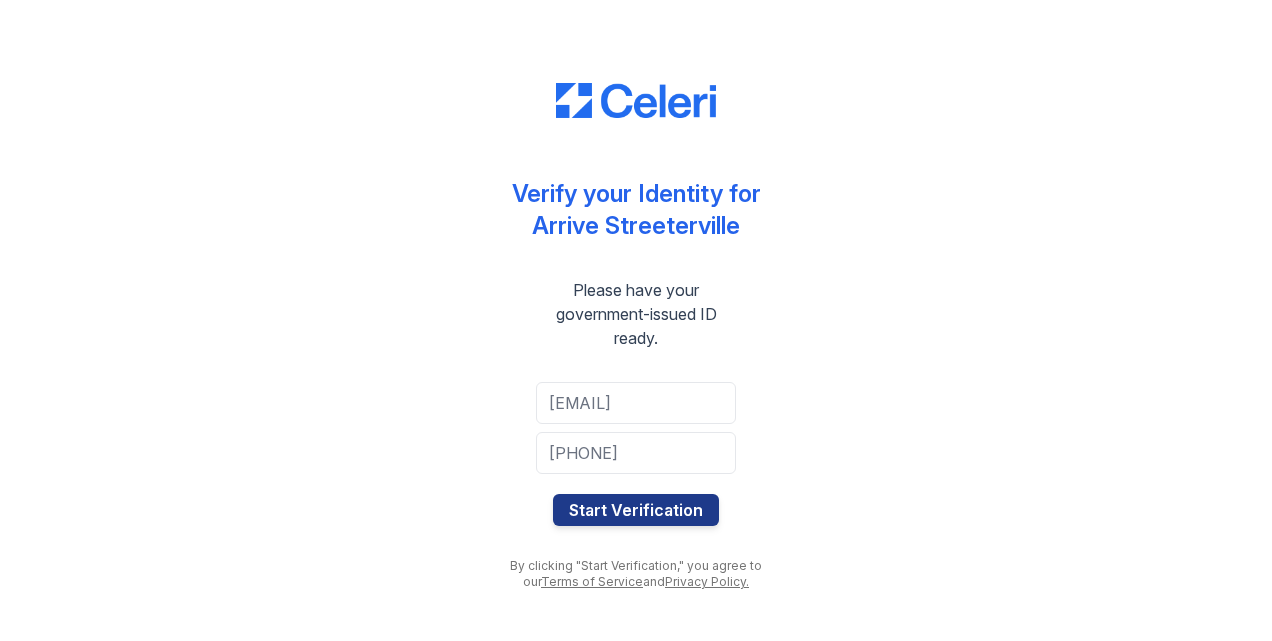 scroll, scrollTop: 0, scrollLeft: 0, axis: both 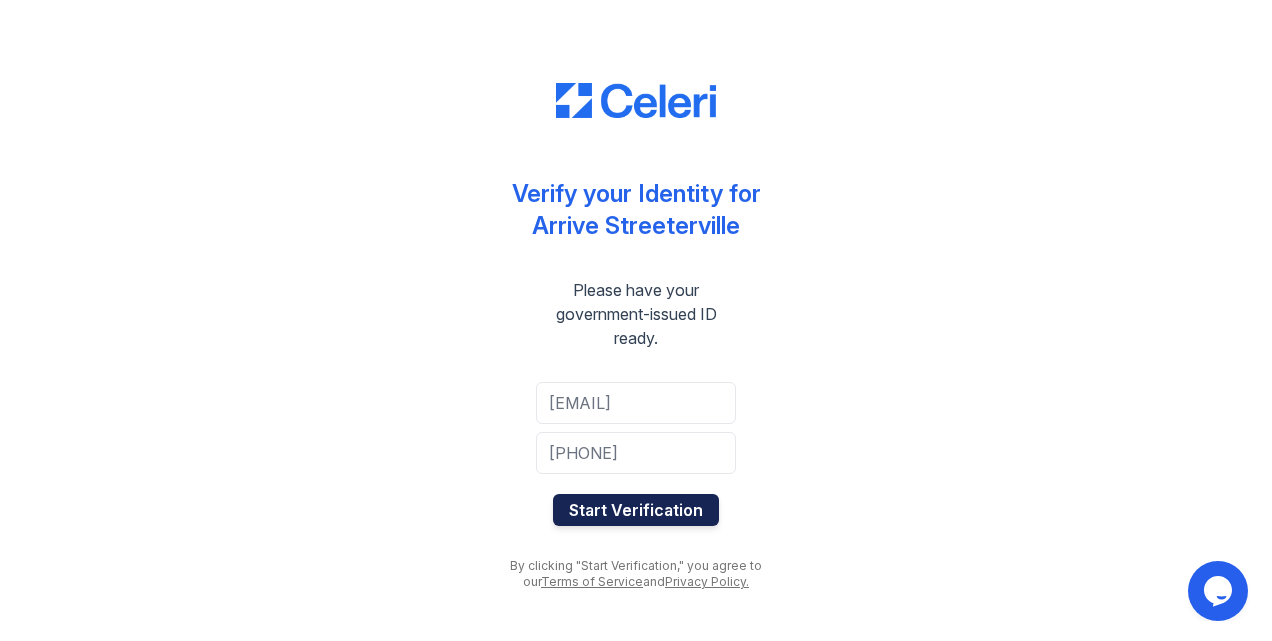click on "Start Verification" at bounding box center (636, 510) 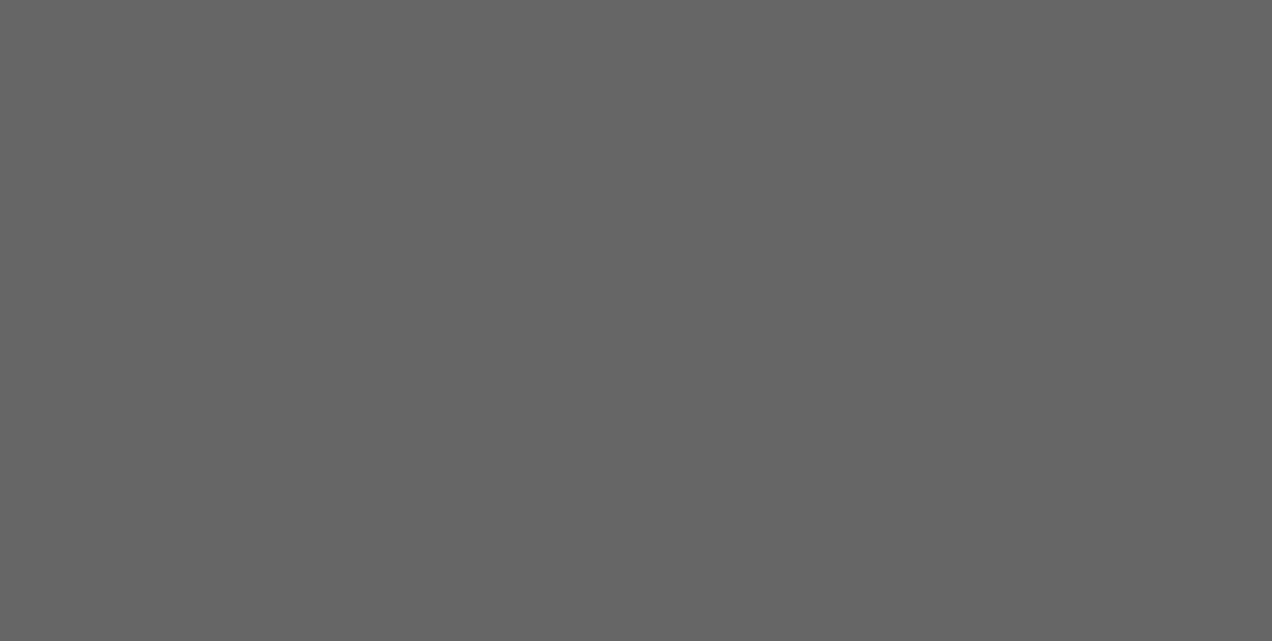 scroll, scrollTop: 0, scrollLeft: 0, axis: both 